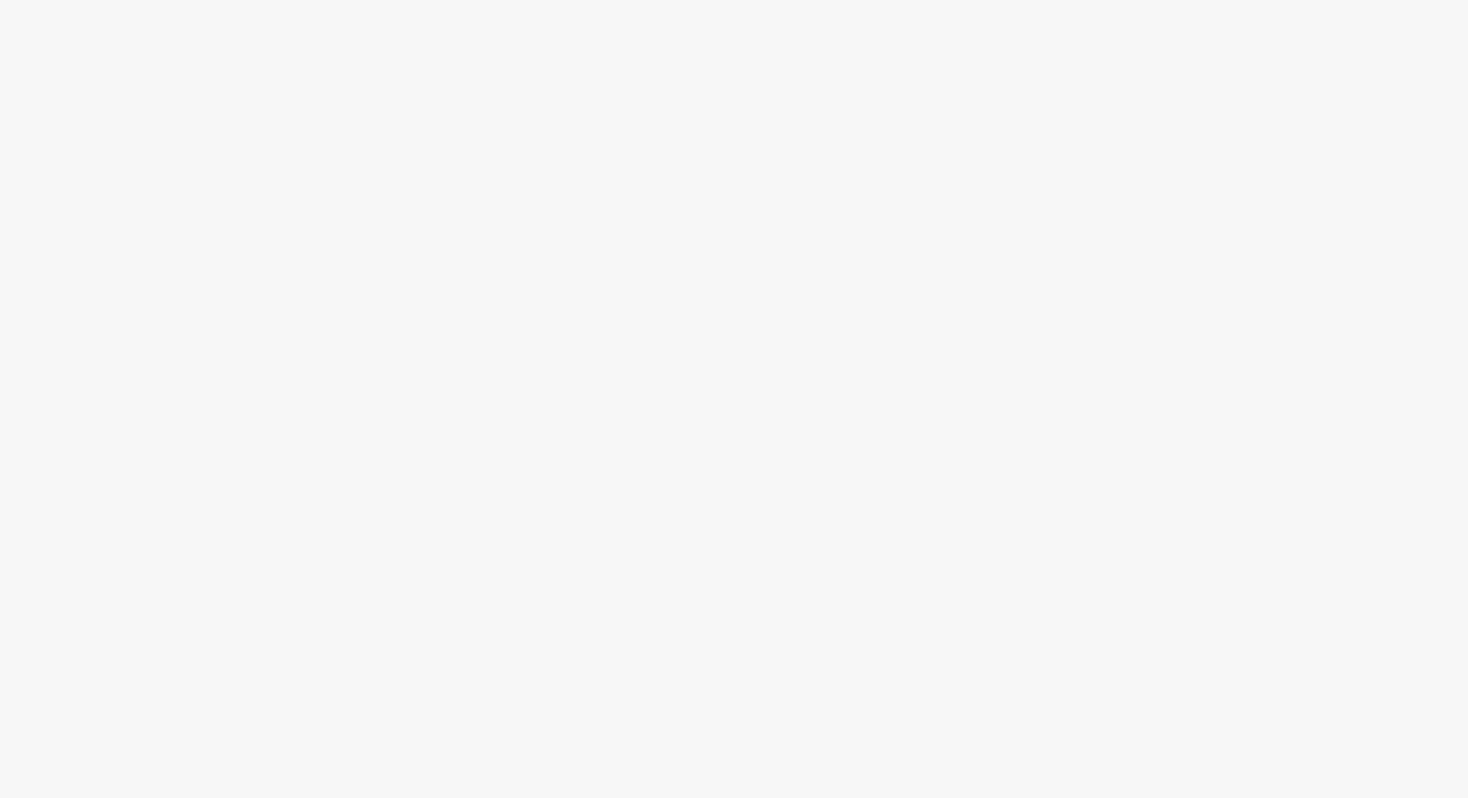 scroll, scrollTop: 0, scrollLeft: 0, axis: both 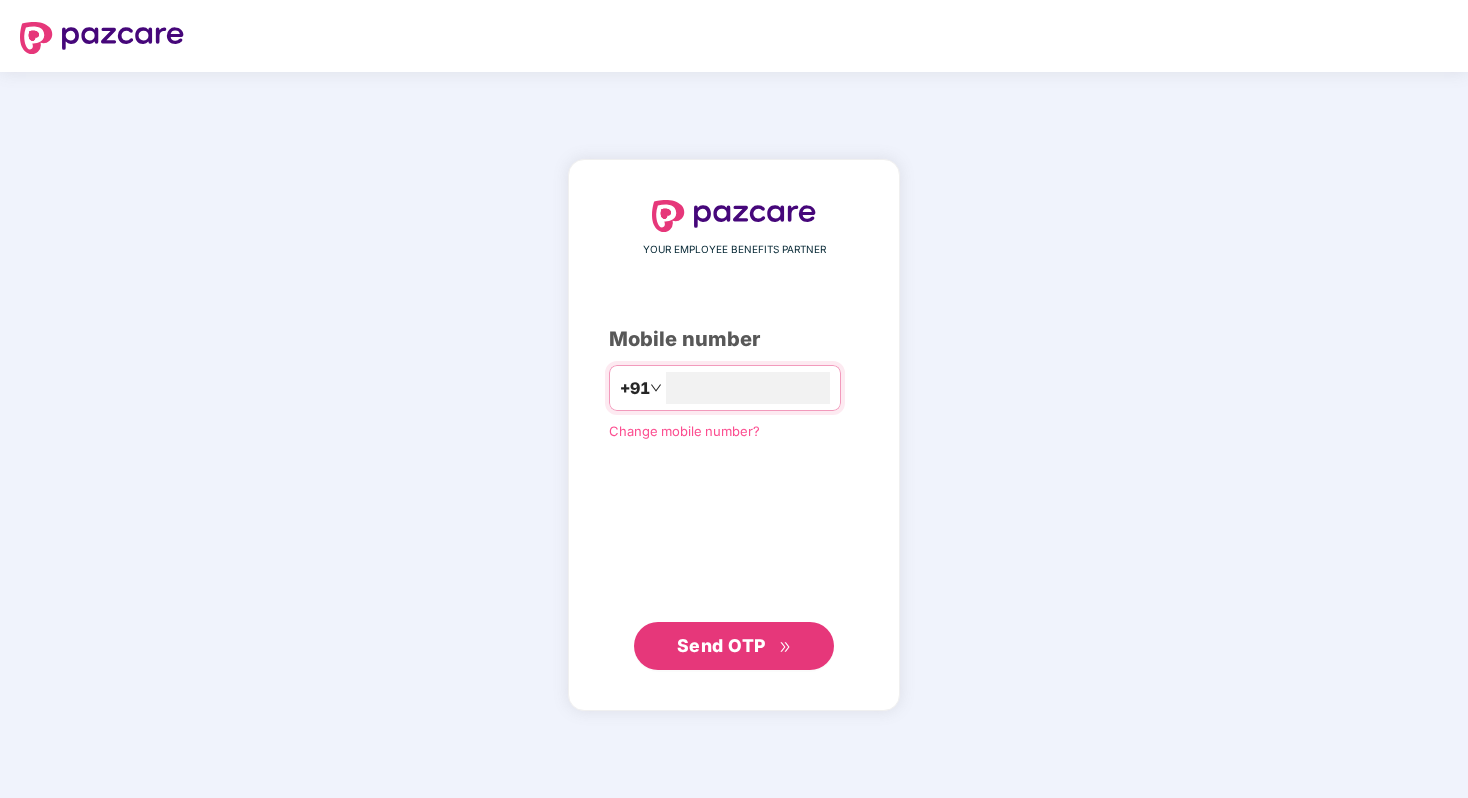 type on "**********" 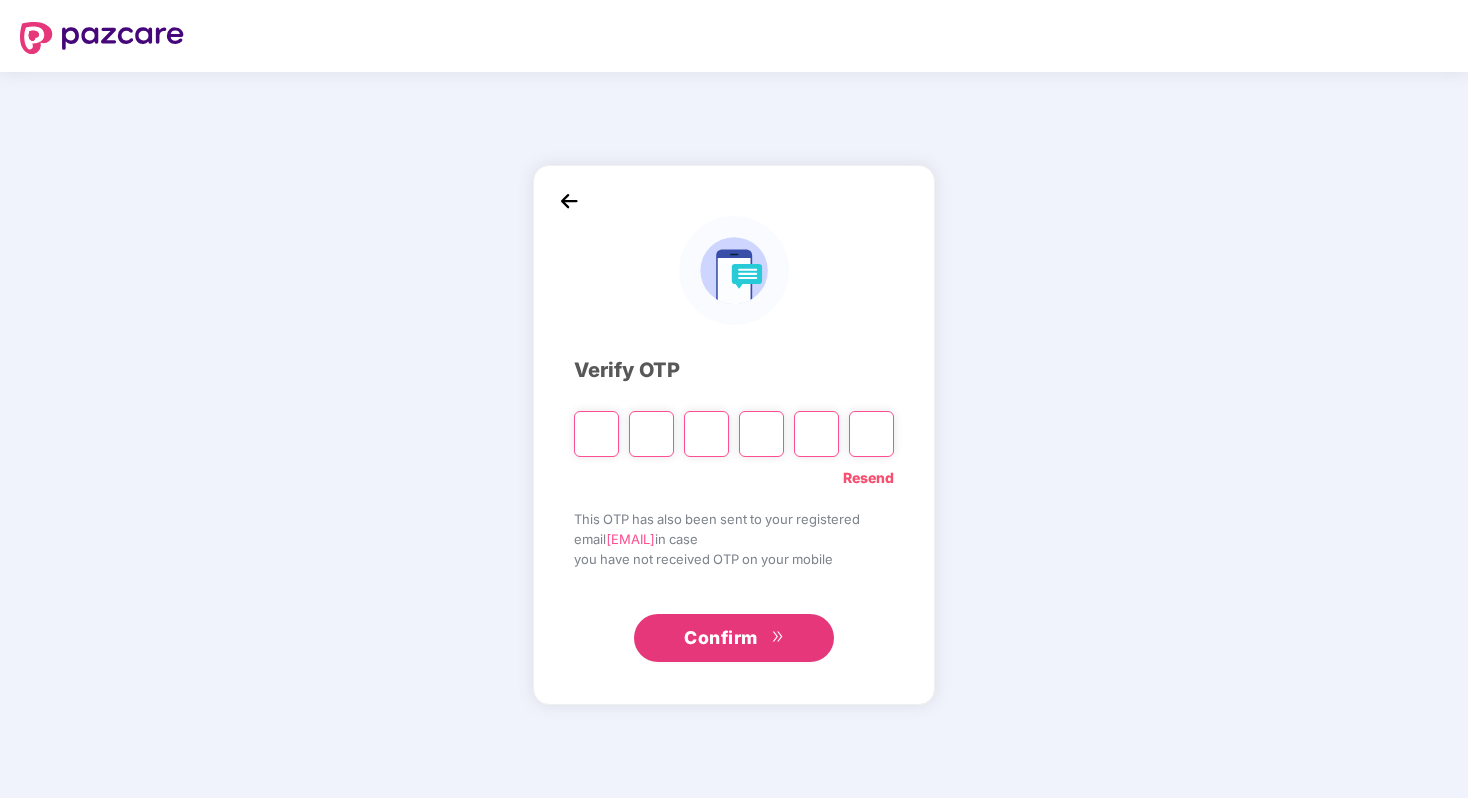 type on "*" 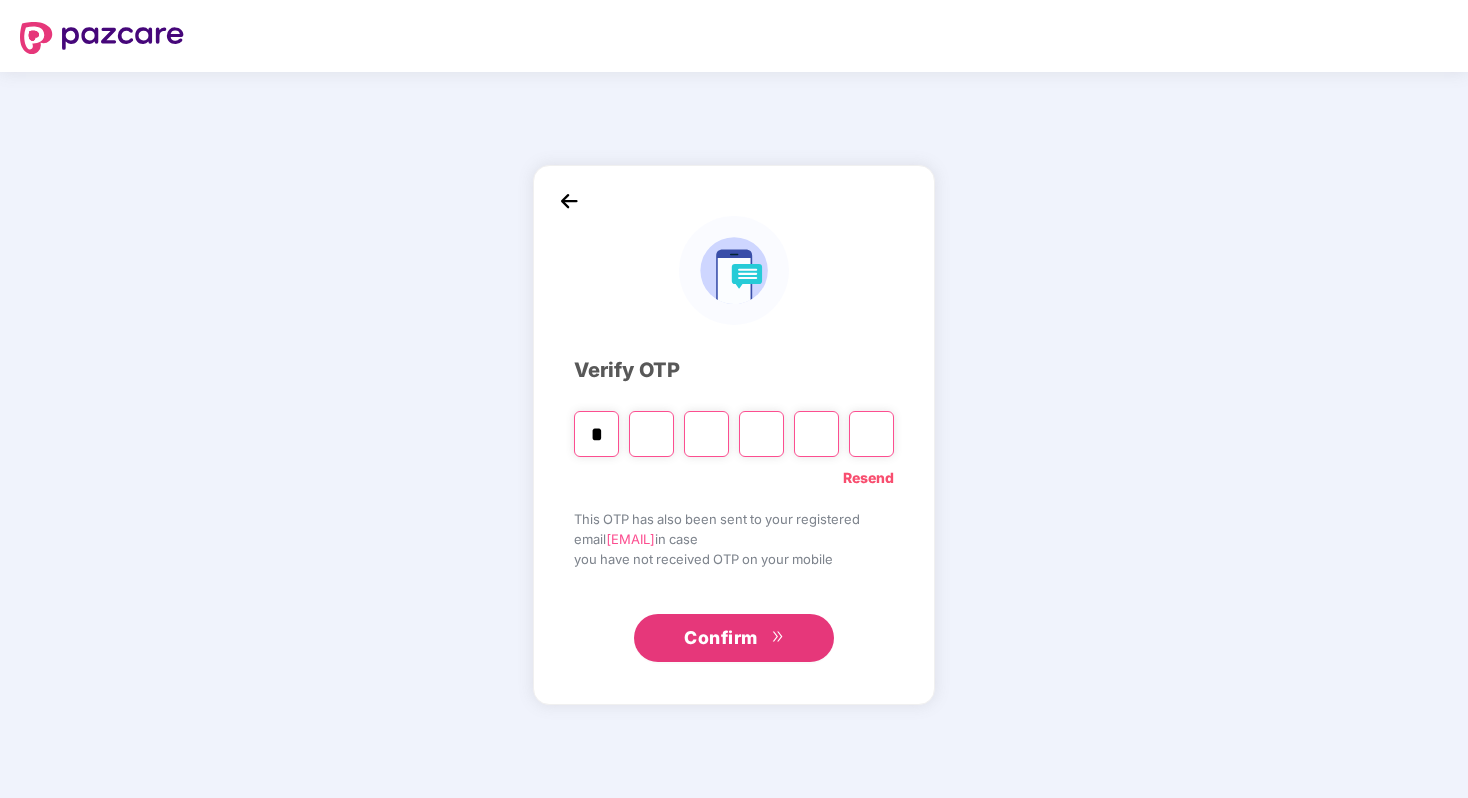 type on "*" 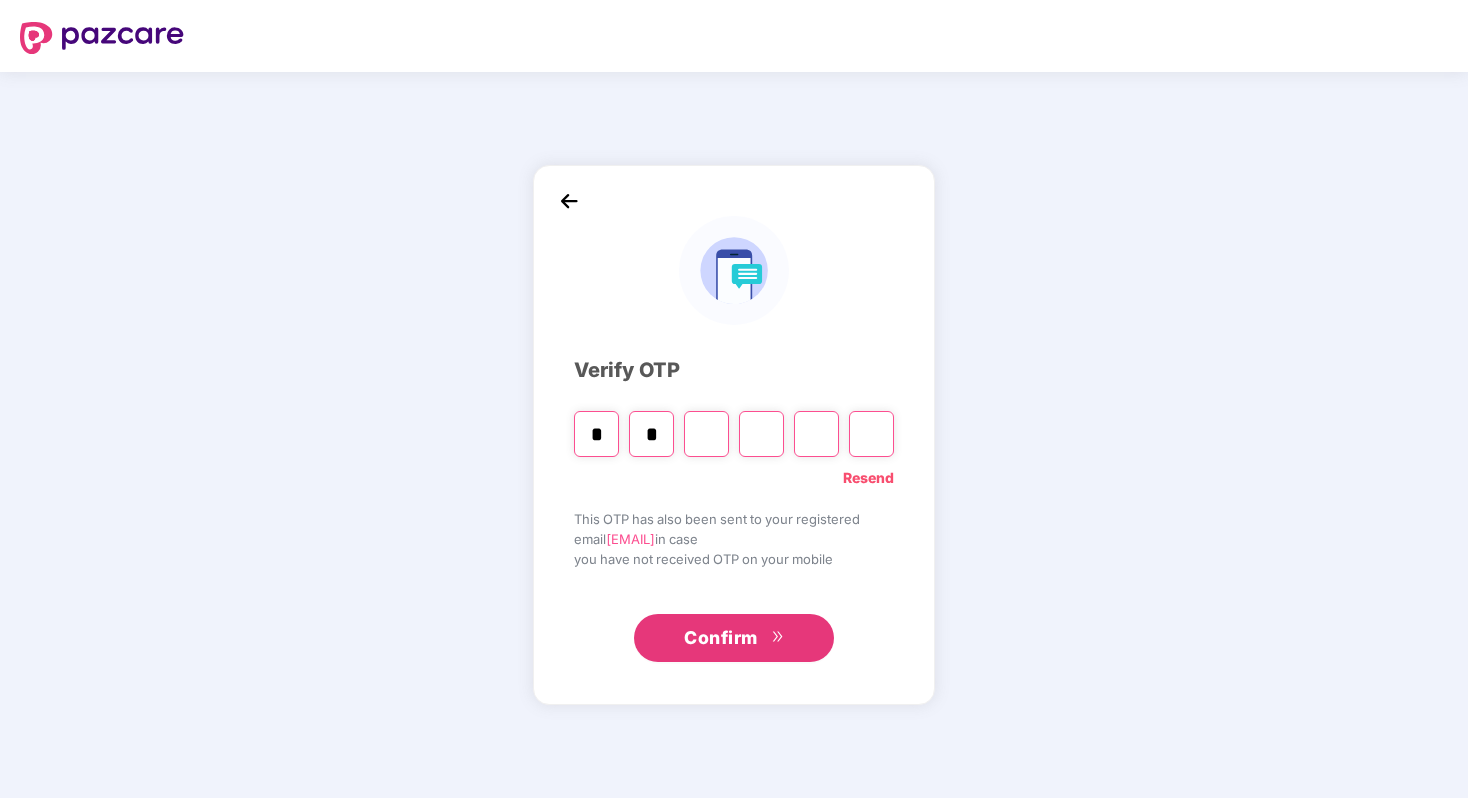 type on "*" 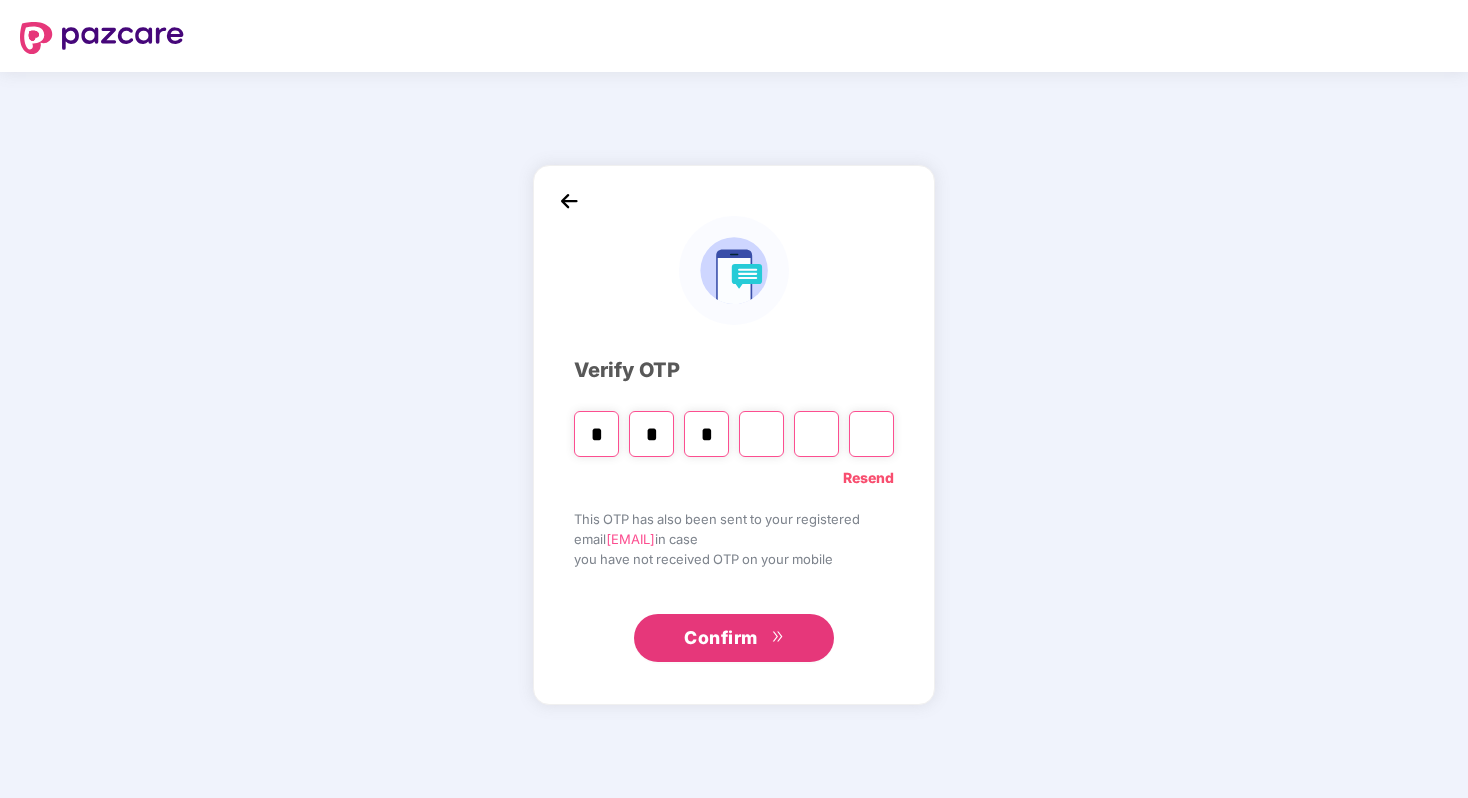 type on "*" 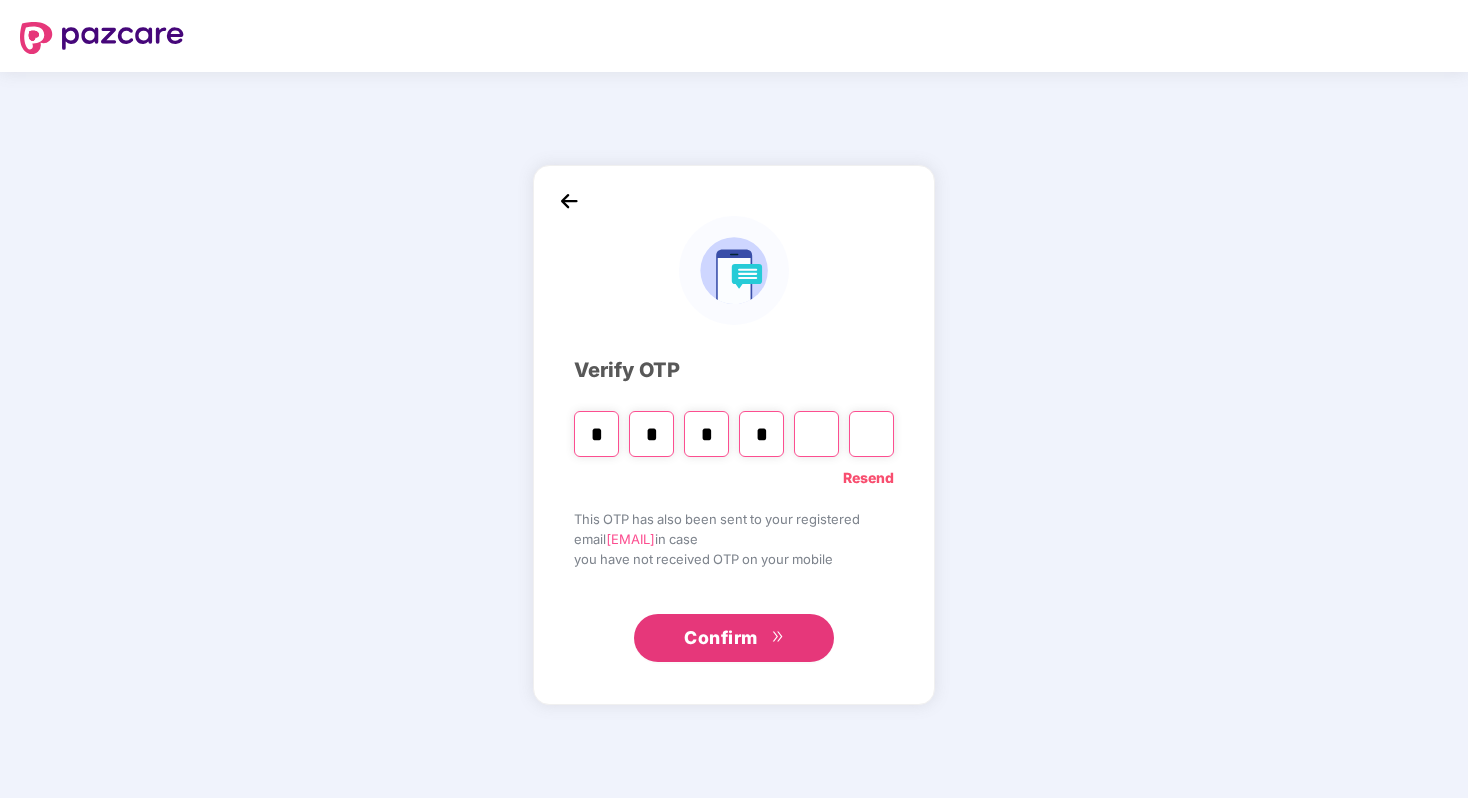 type on "*" 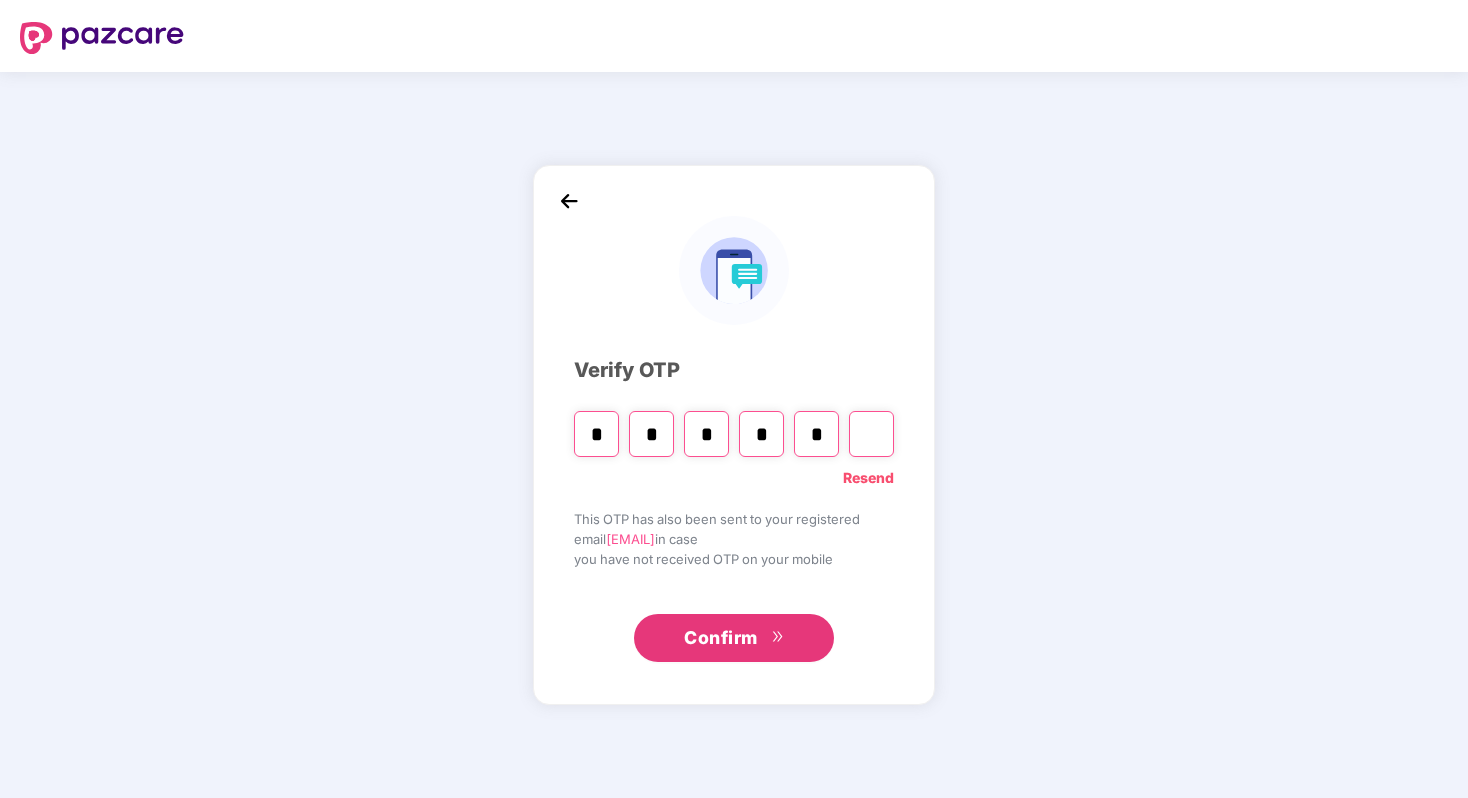 type on "*" 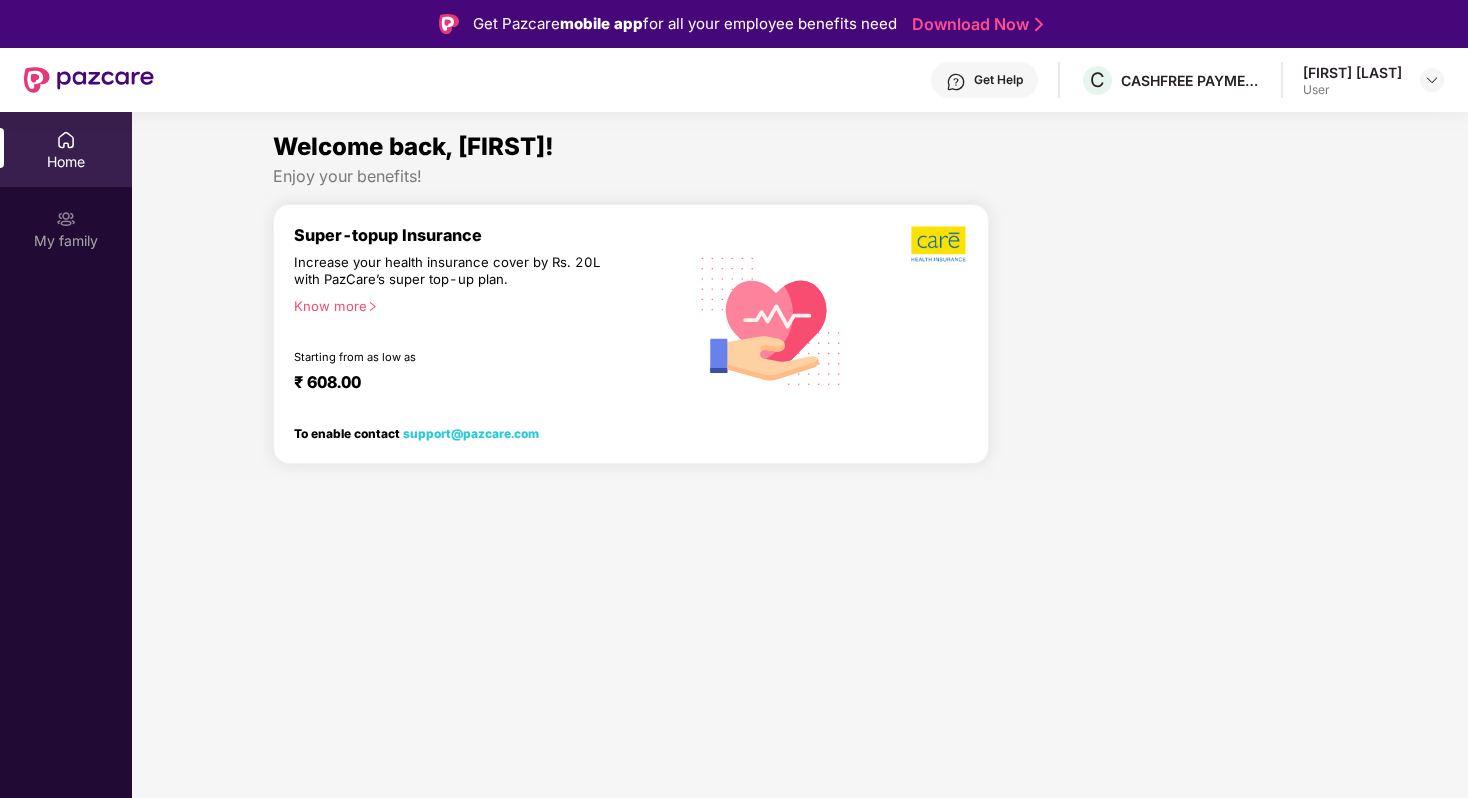 click on "Know more" at bounding box center [484, 305] 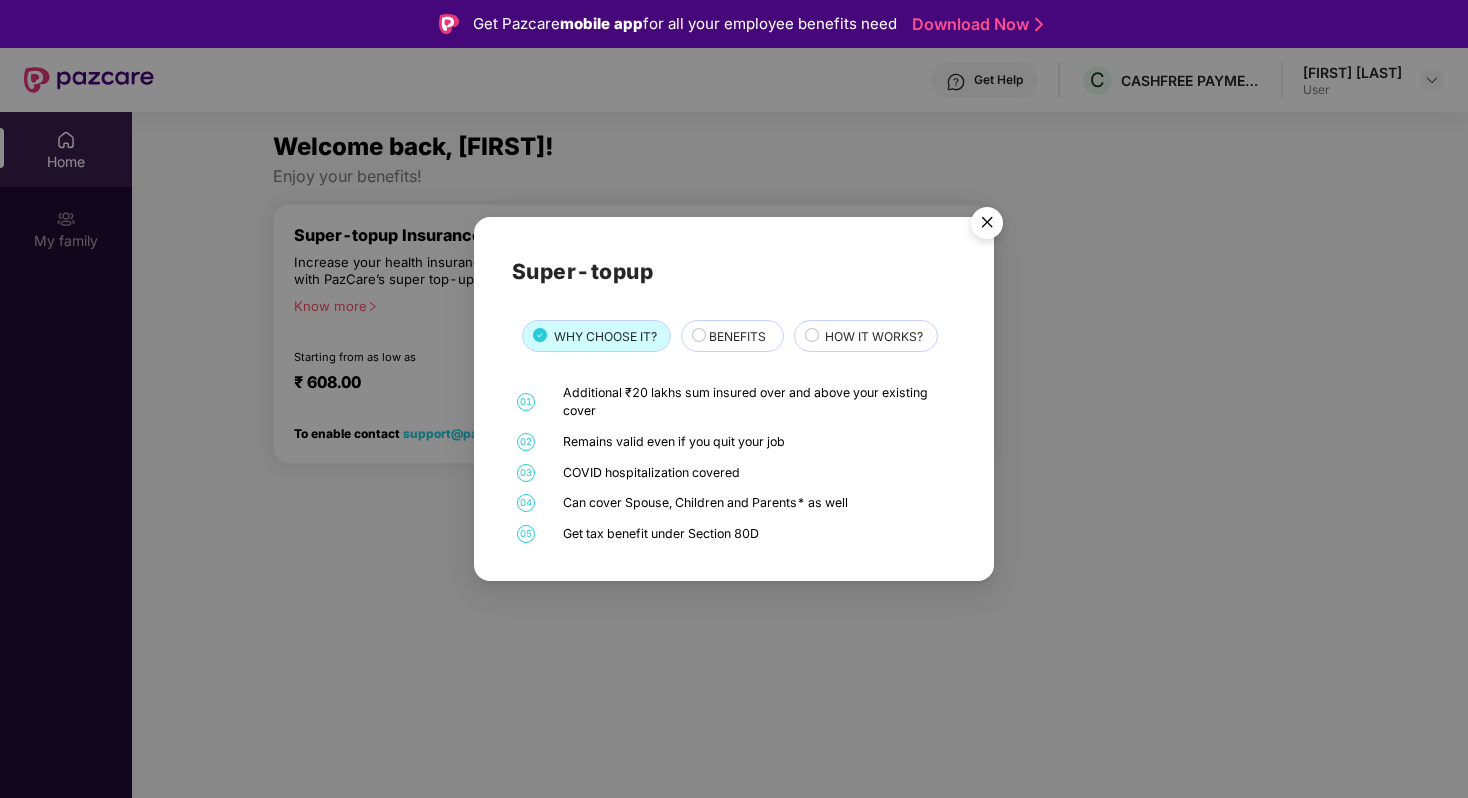 click at bounding box center [987, 226] 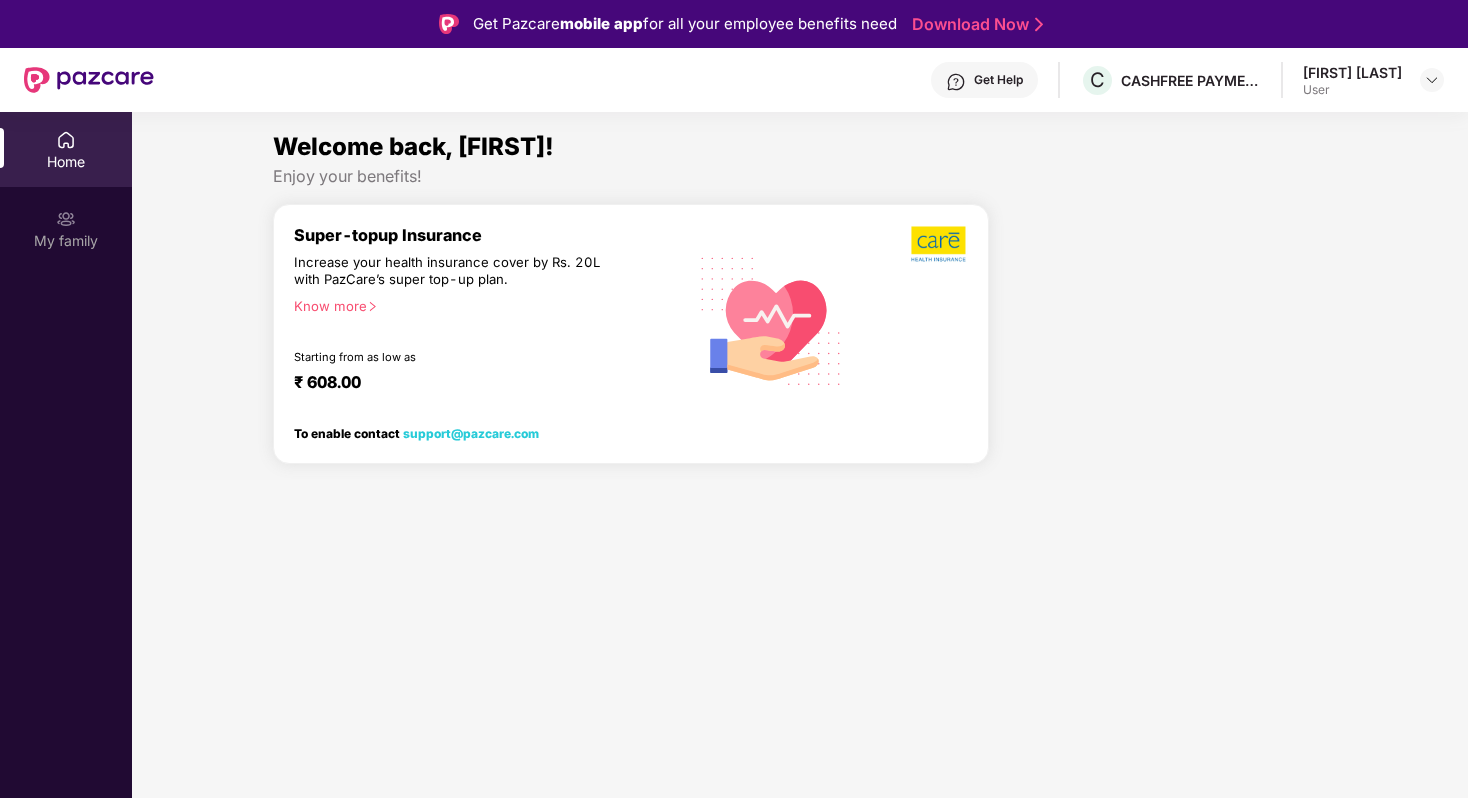 click on "Starting from as low as" at bounding box center (448, 357) 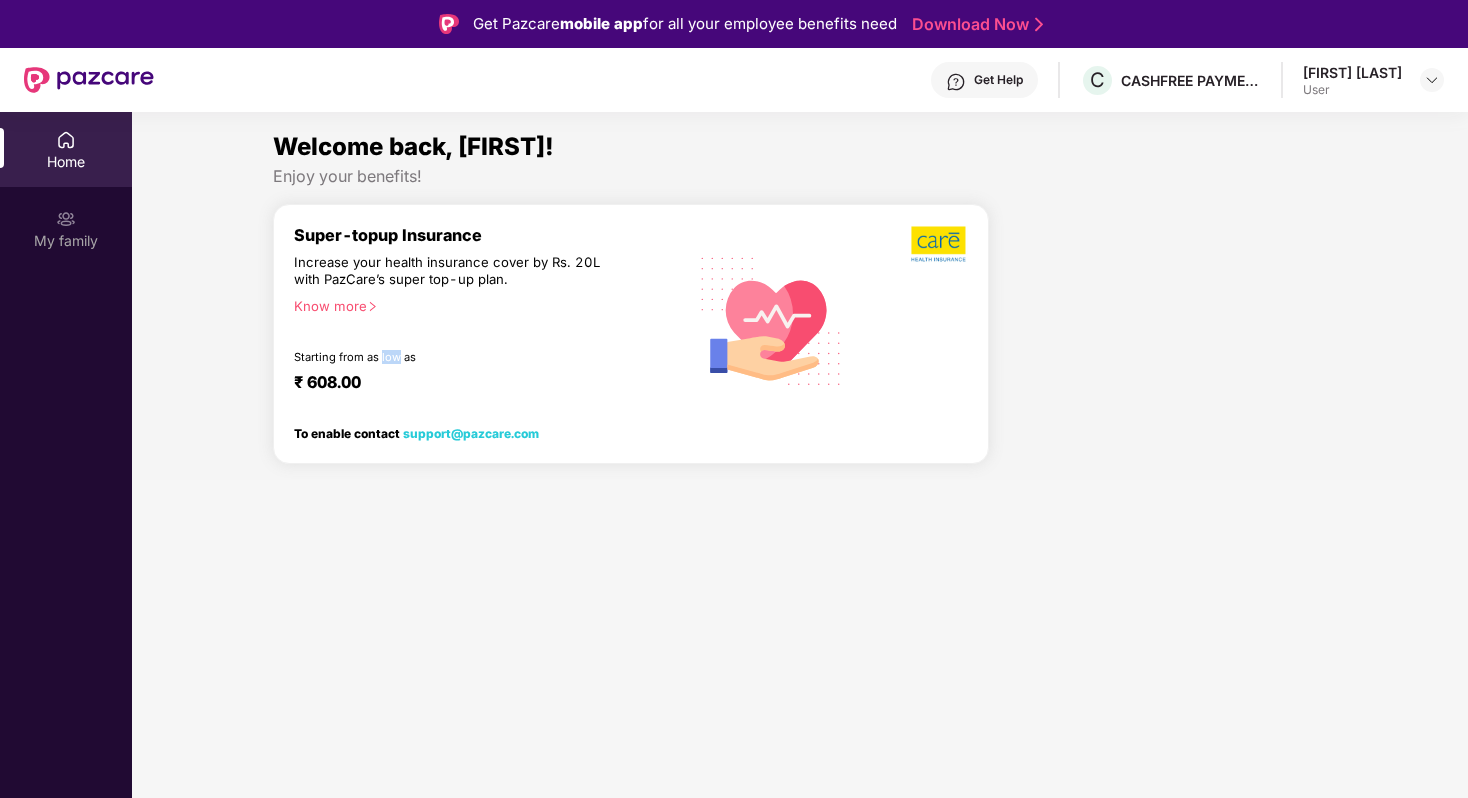 click on "Starting from as low as" at bounding box center (448, 357) 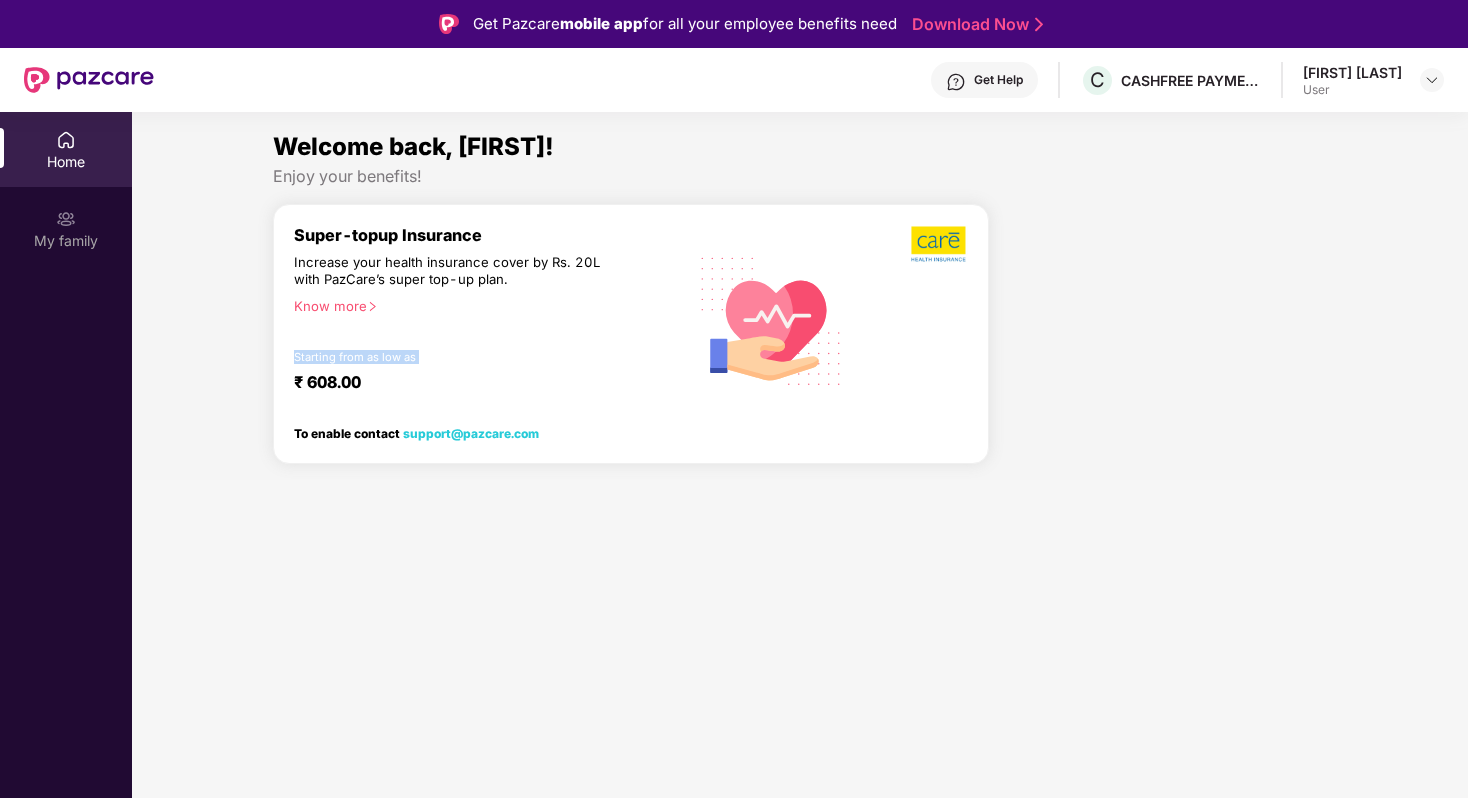 click on "Starting from as low as" at bounding box center [448, 357] 